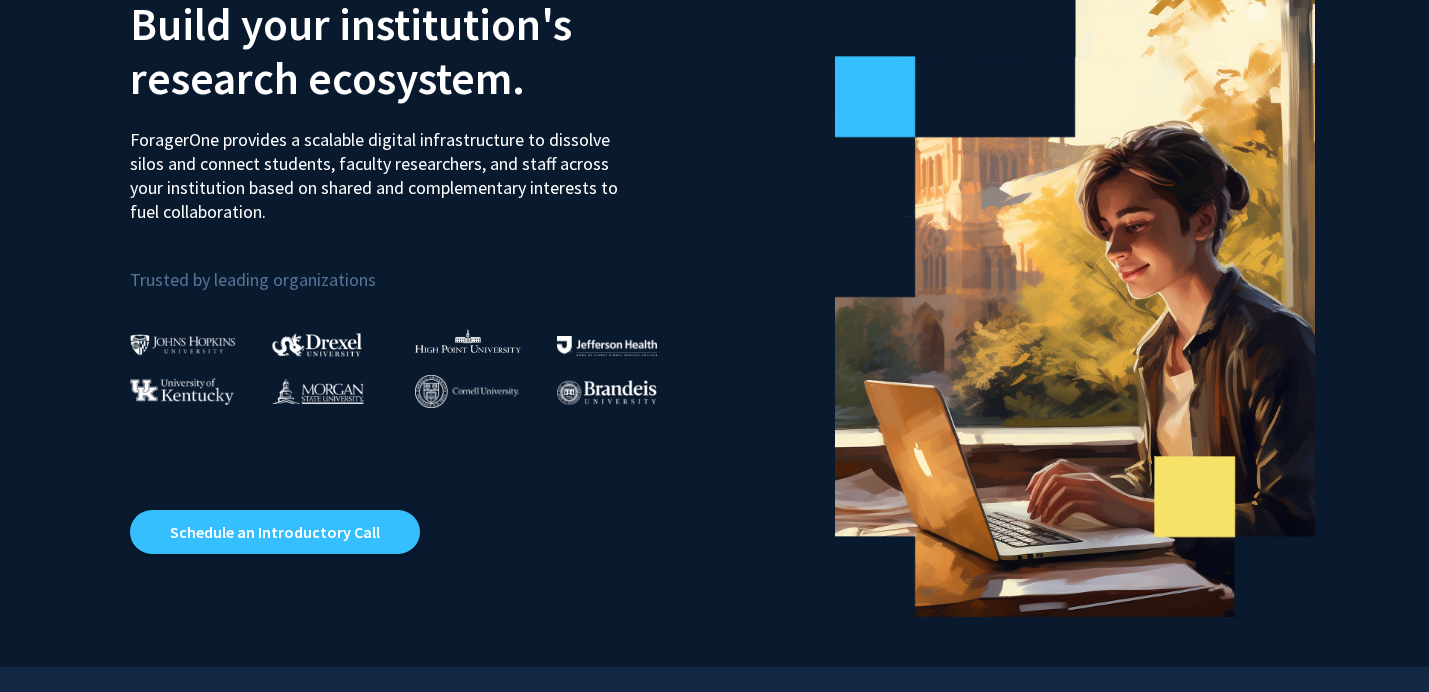 scroll, scrollTop: 0, scrollLeft: 0, axis: both 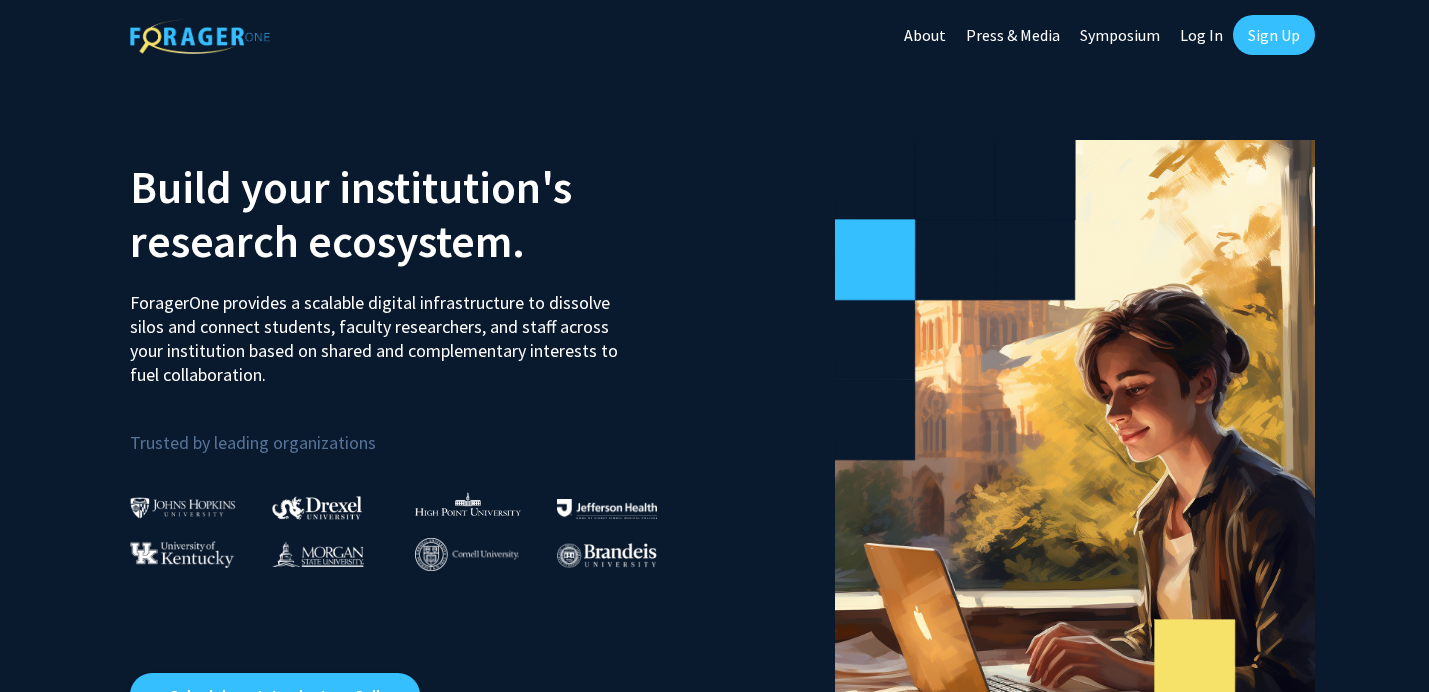 click on "Log In" 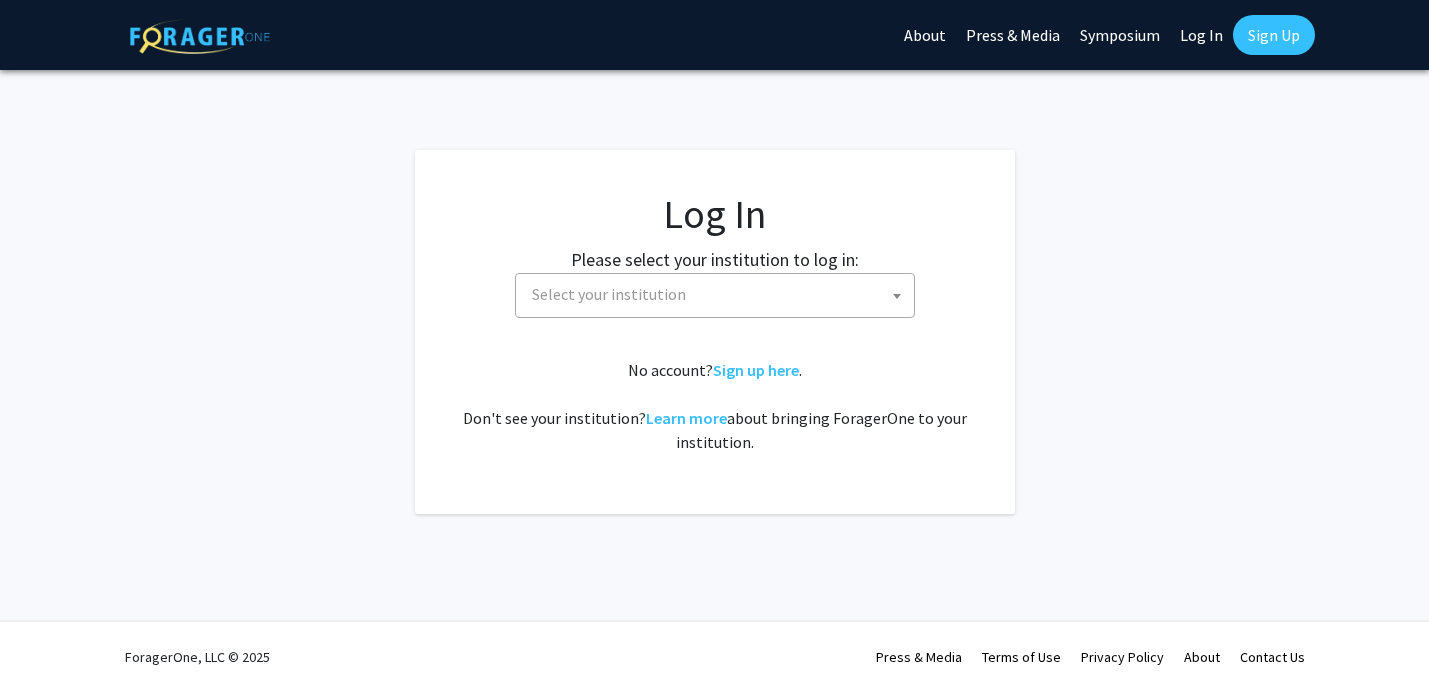 click on "Select your institution" at bounding box center (609, 294) 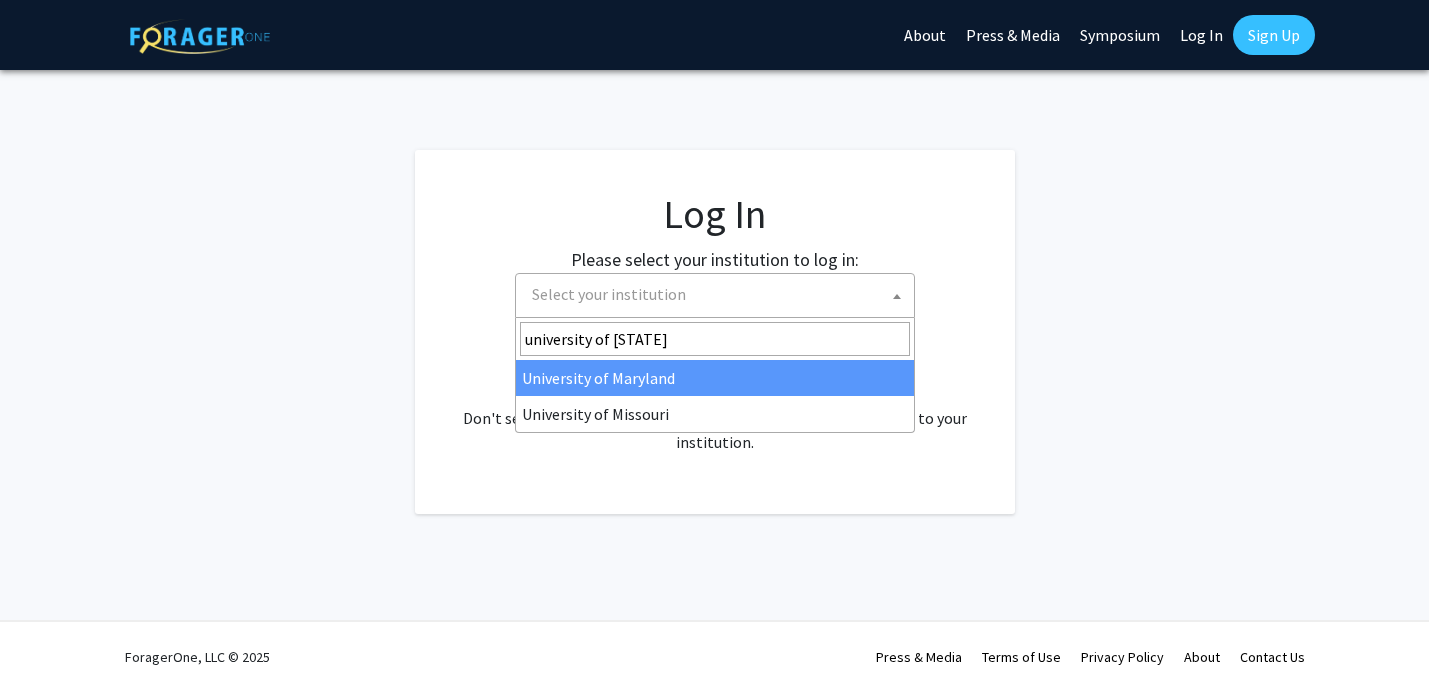 type on "university of m" 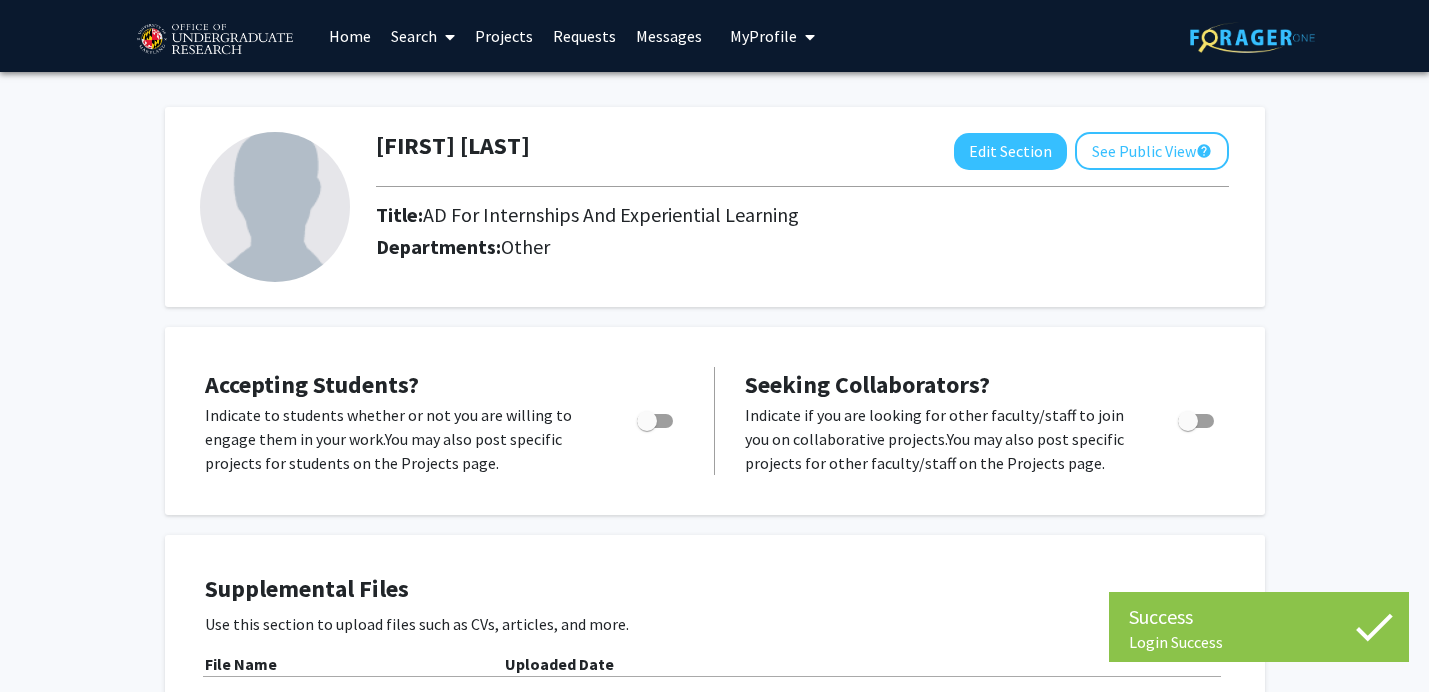 scroll, scrollTop: 0, scrollLeft: 0, axis: both 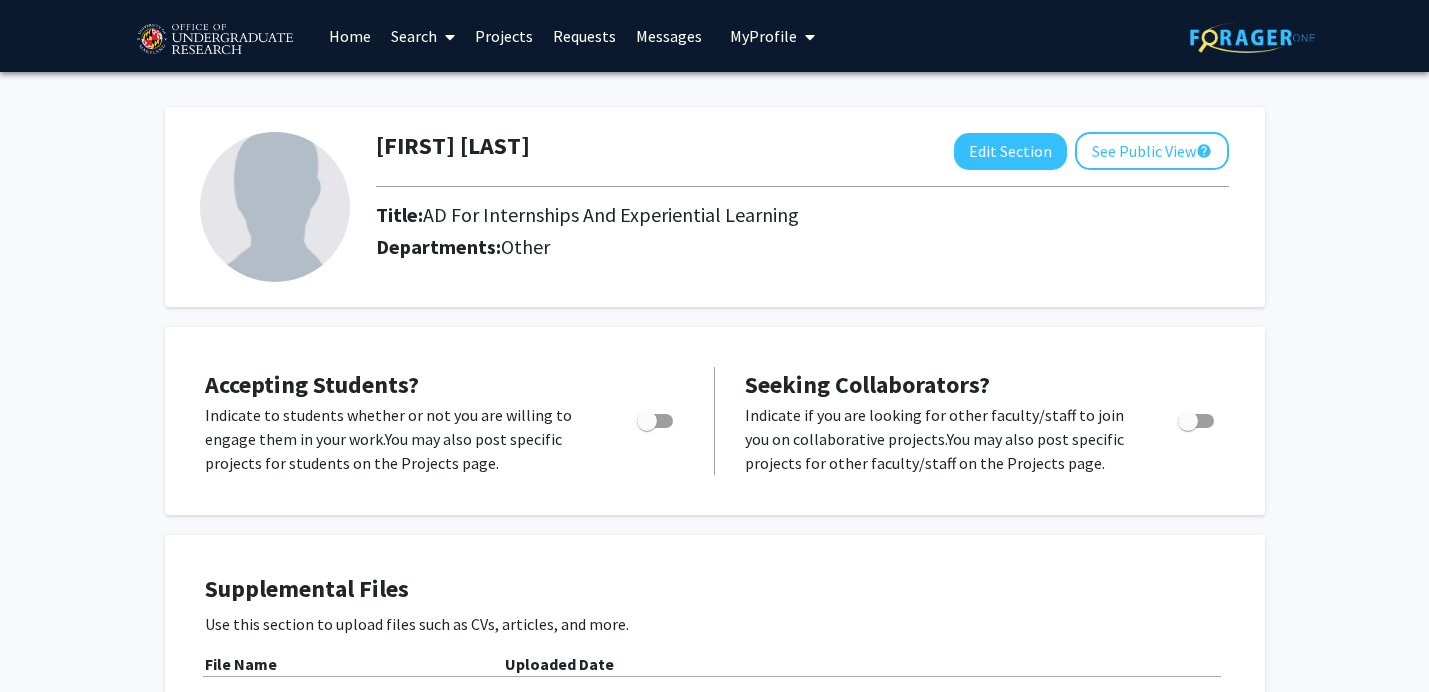 click at bounding box center [450, 37] 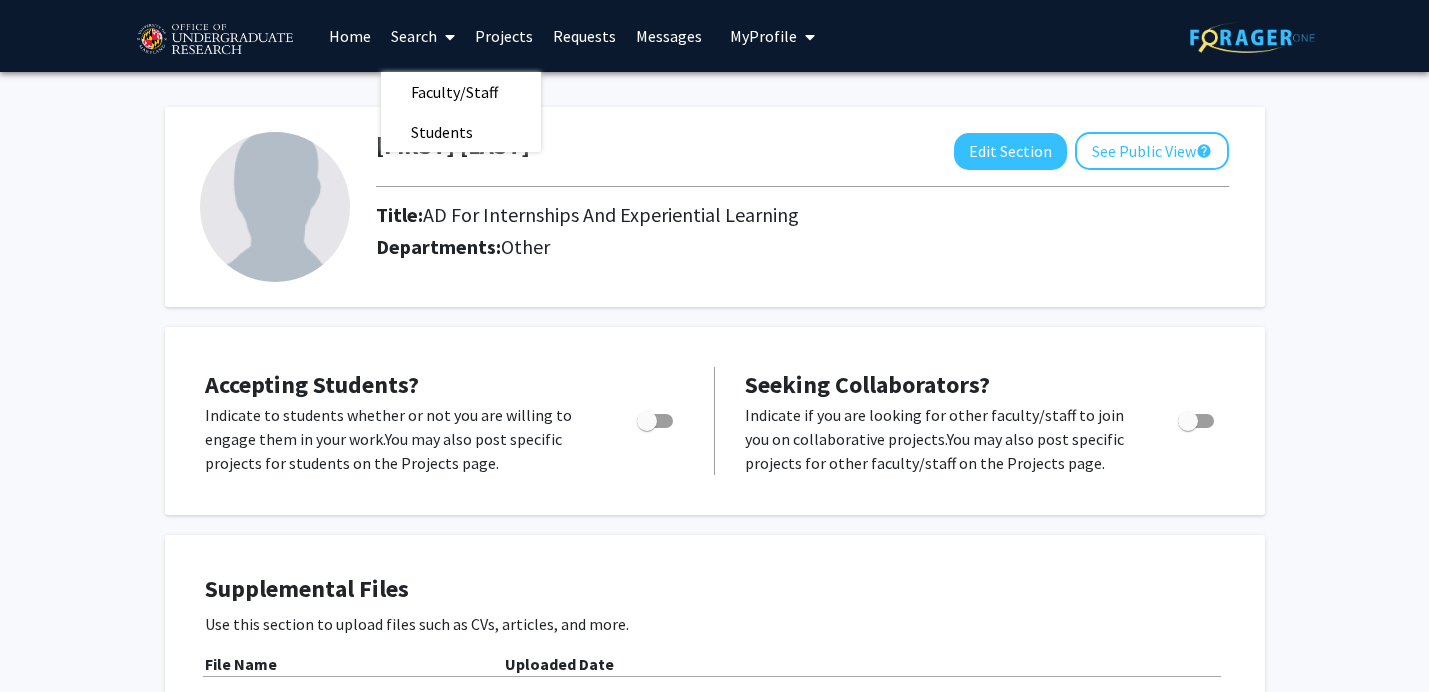 click on "Projects" at bounding box center [504, 36] 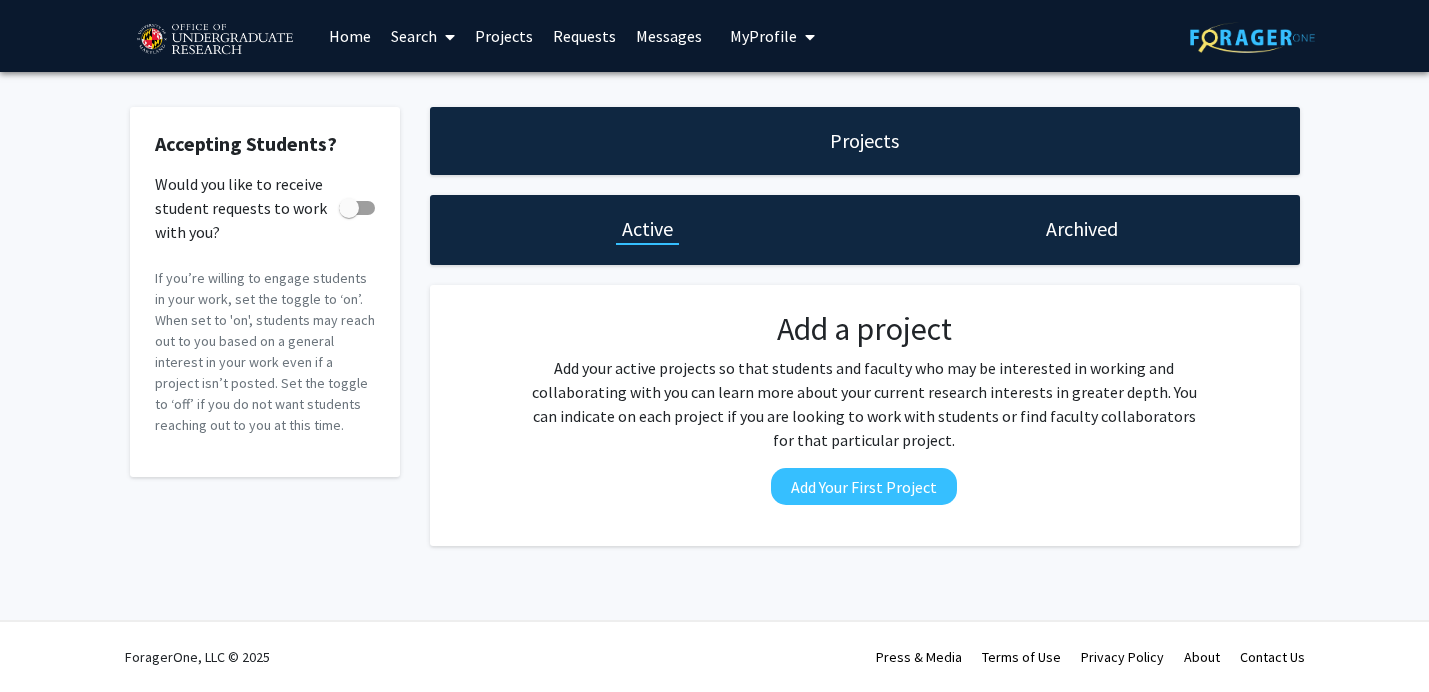 click on "Projects" 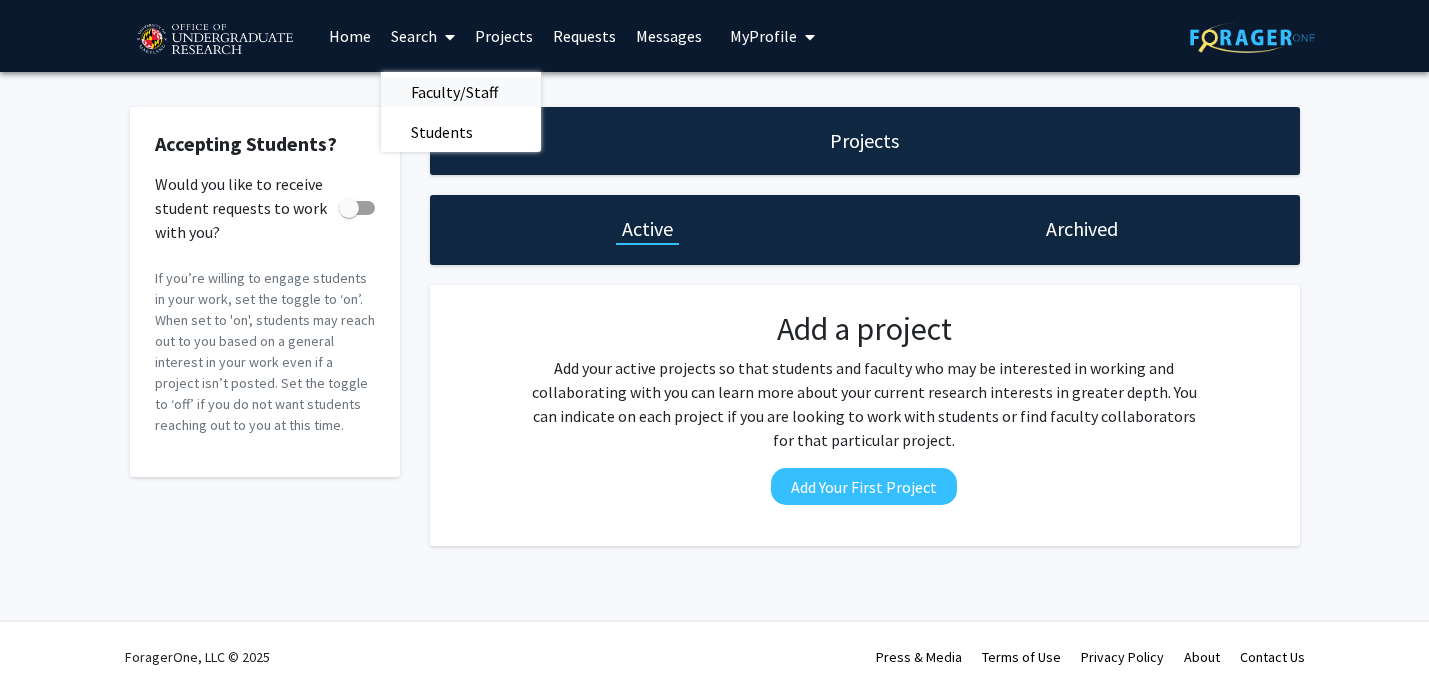 click on "Faculty/Staff" at bounding box center (454, 92) 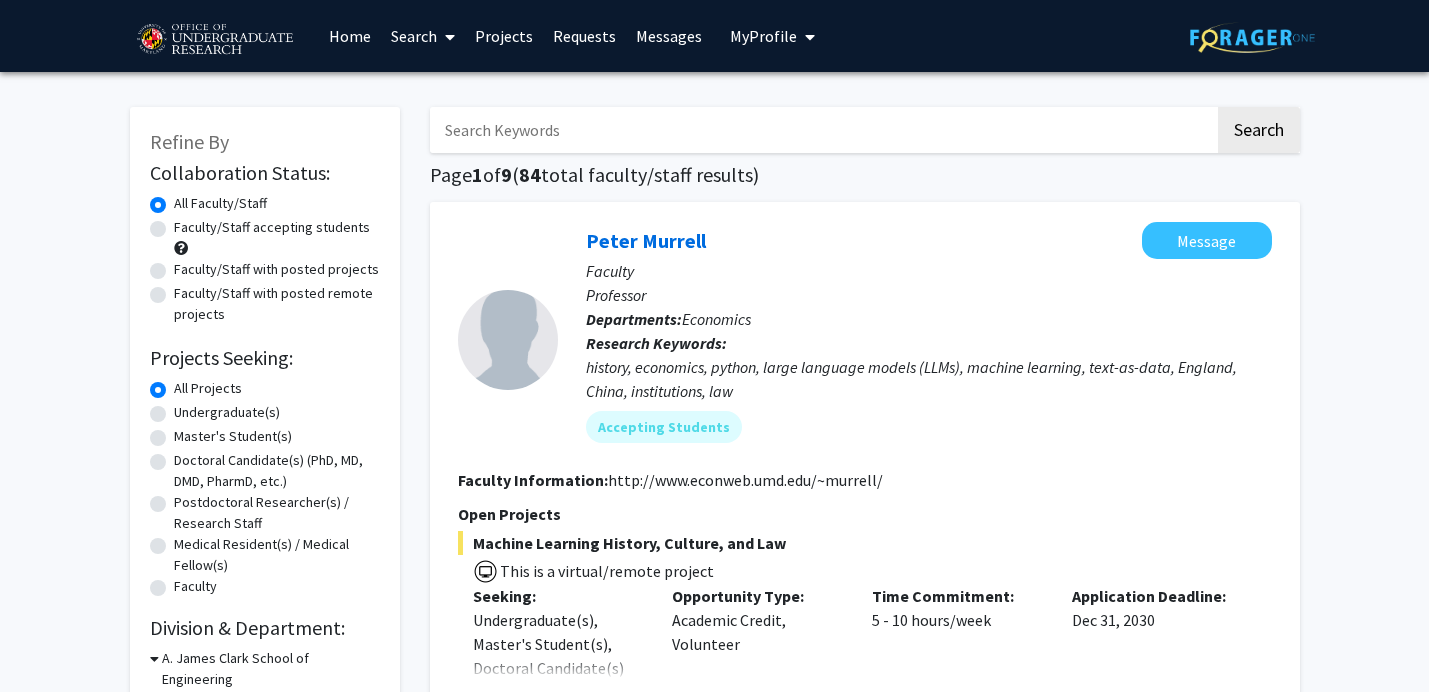 click on "Undergraduate(s)" 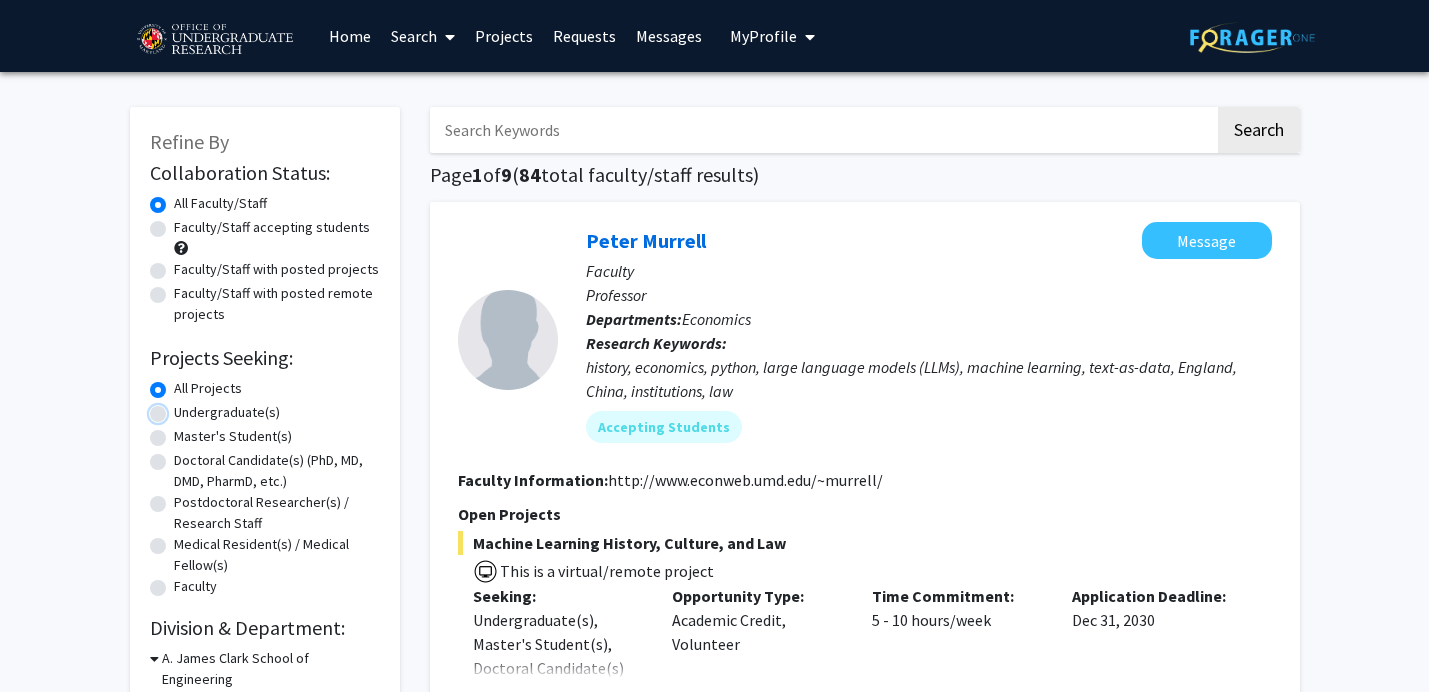 click on "Undergraduate(s)" at bounding box center (180, 408) 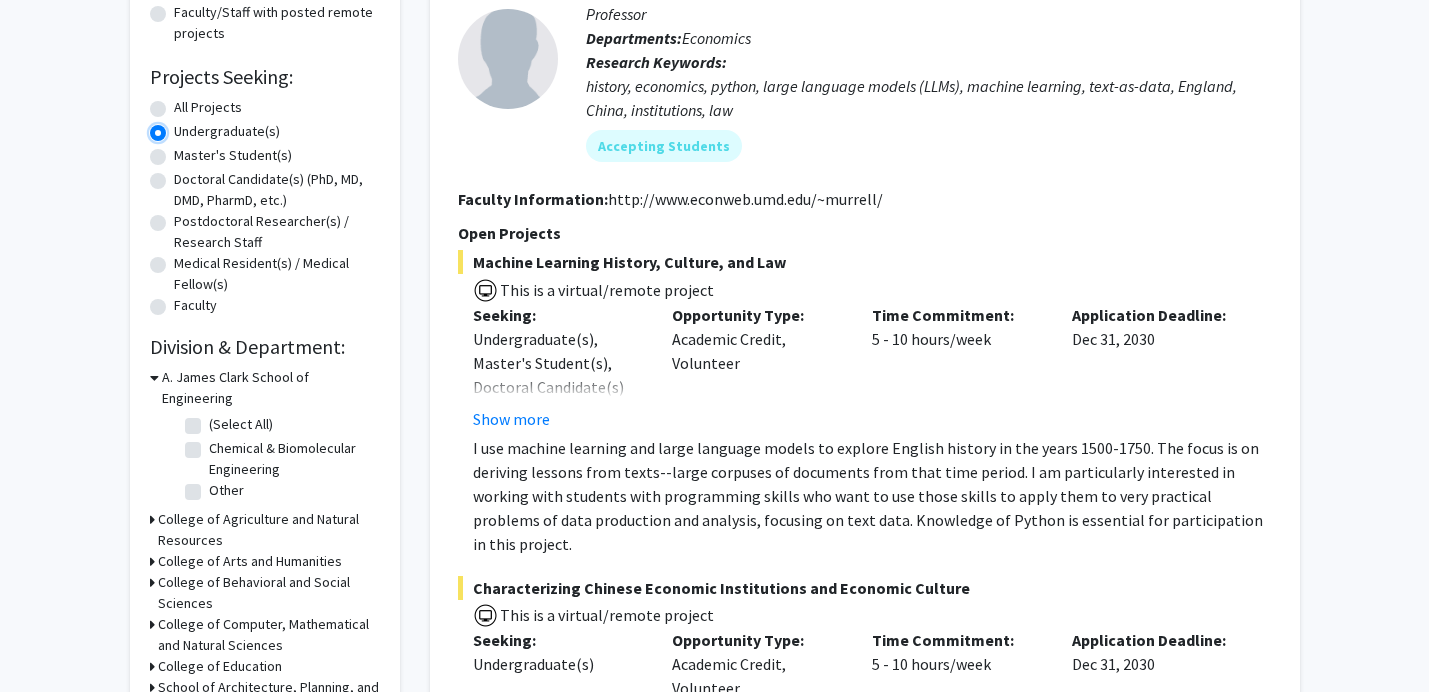 scroll, scrollTop: 299, scrollLeft: 0, axis: vertical 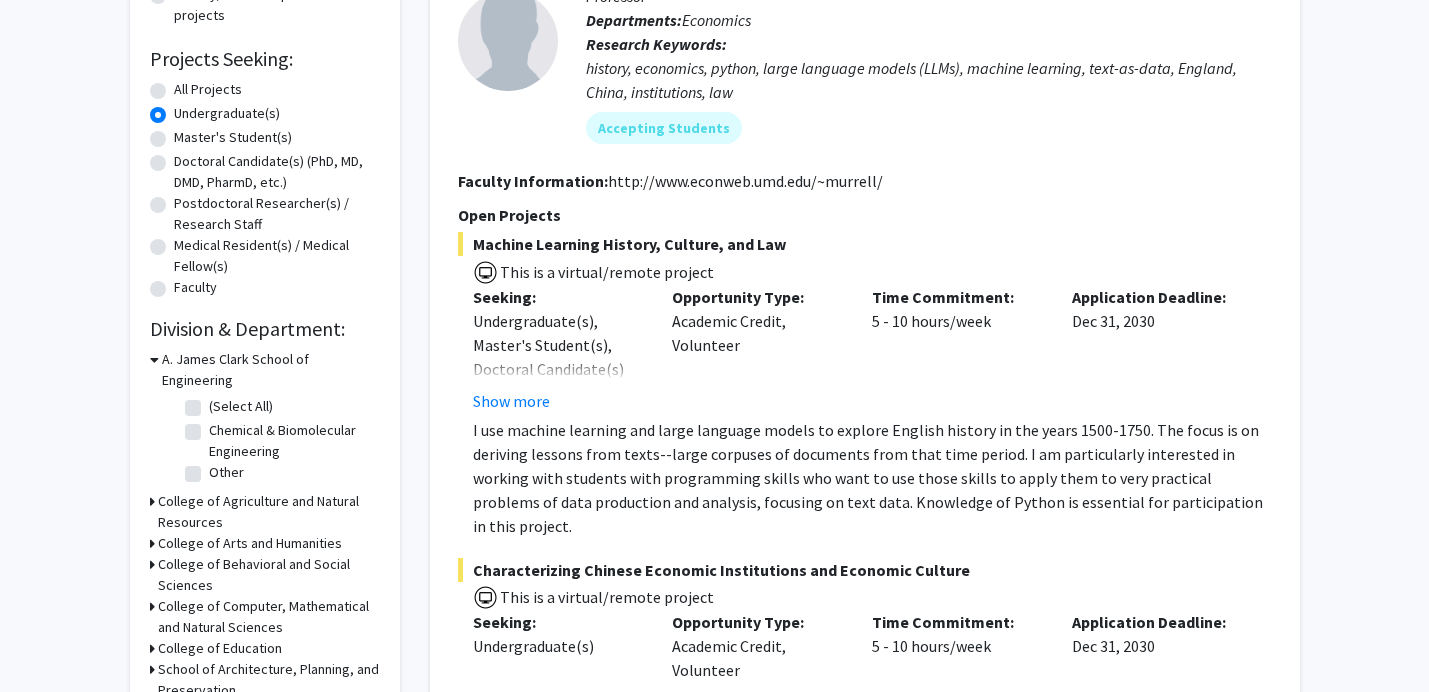 click on "College of Behavioral and Social Sciences" at bounding box center (269, 575) 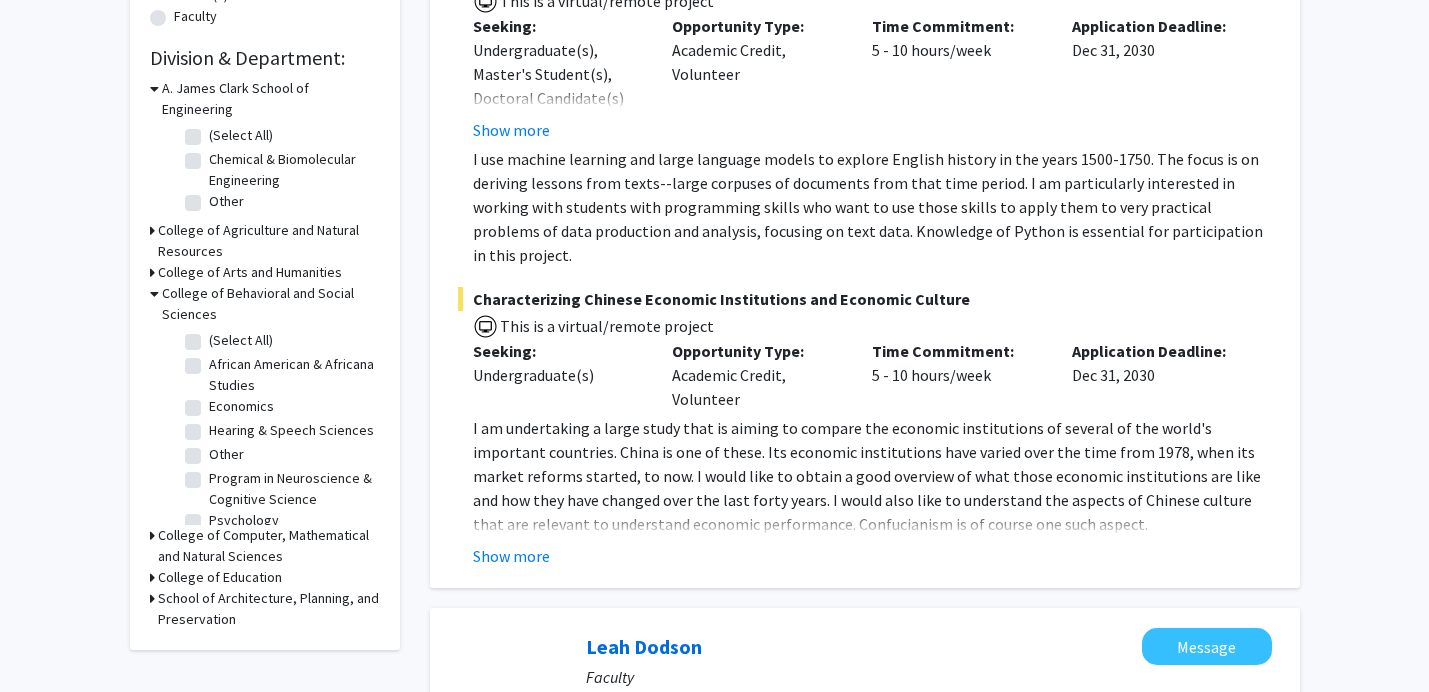 scroll, scrollTop: 560, scrollLeft: 0, axis: vertical 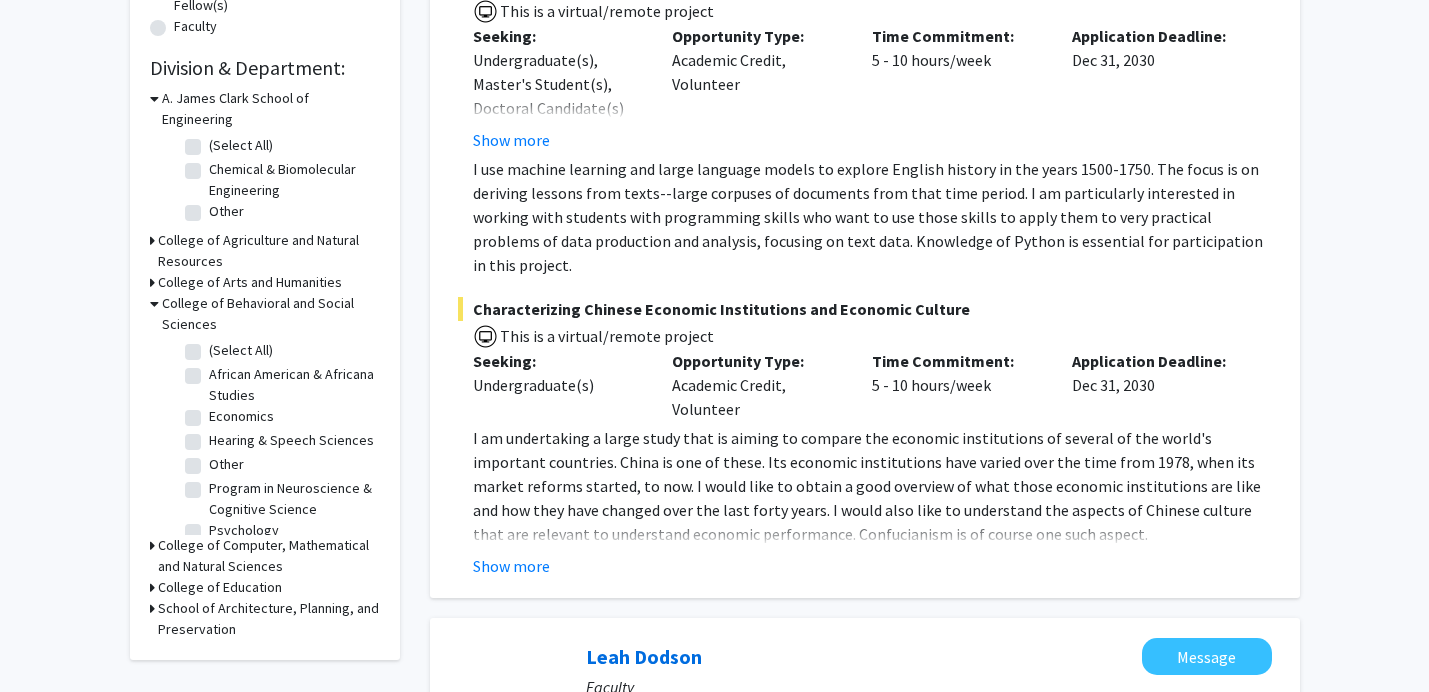 click on "(Select All)" 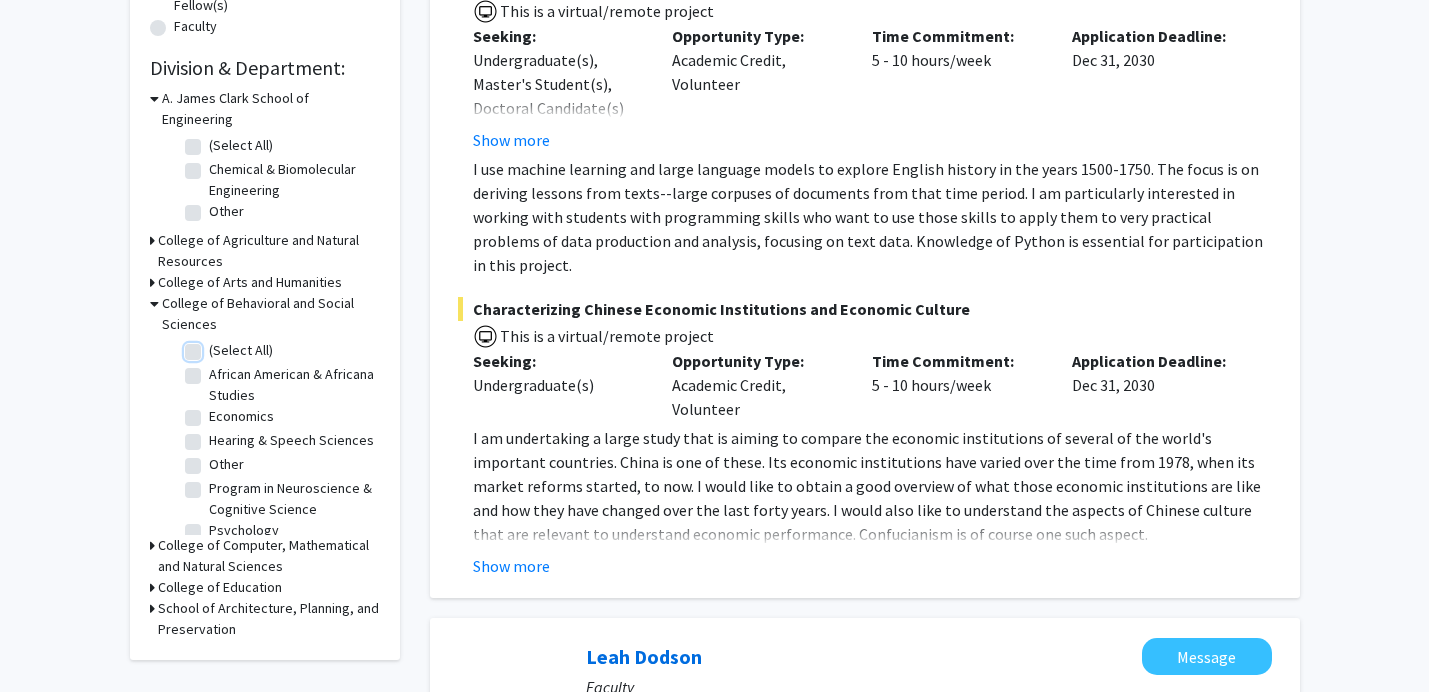 click on "(Select All)" at bounding box center (215, 346) 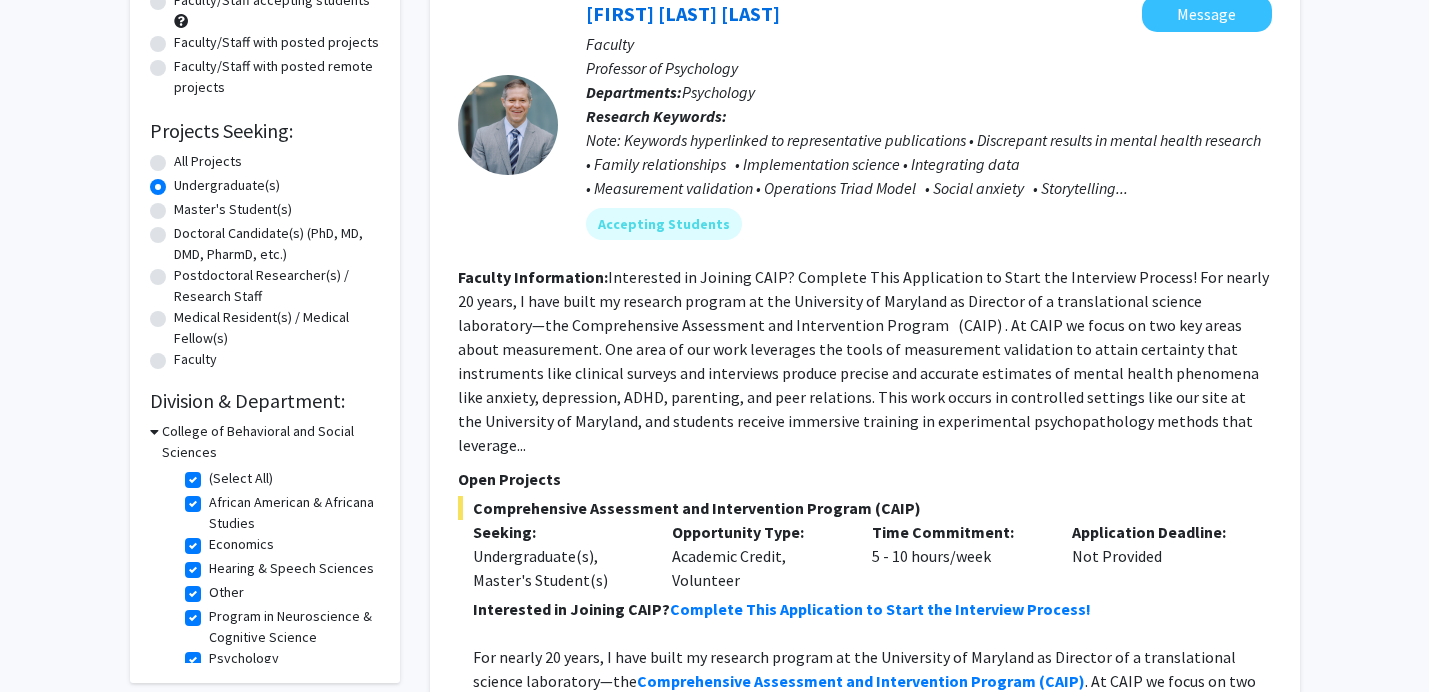 scroll, scrollTop: 0, scrollLeft: 0, axis: both 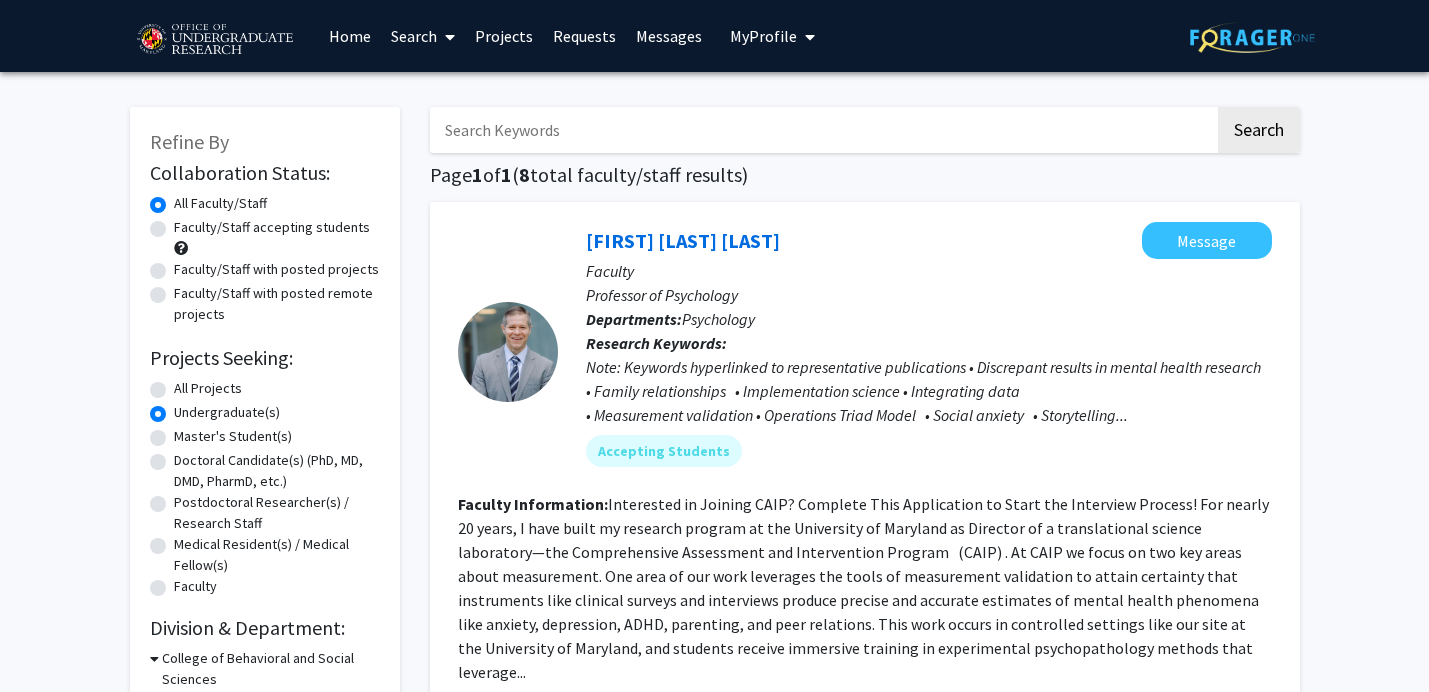 click at bounding box center [214, 40] 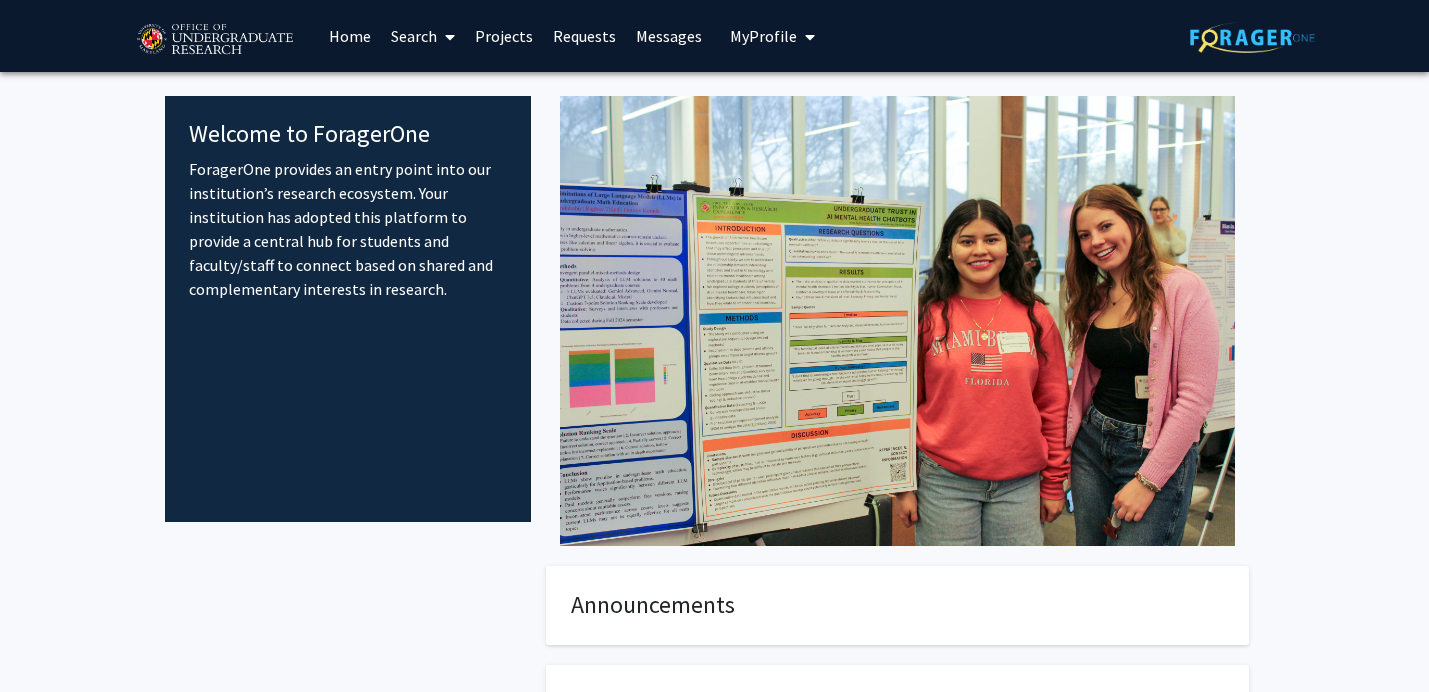 click 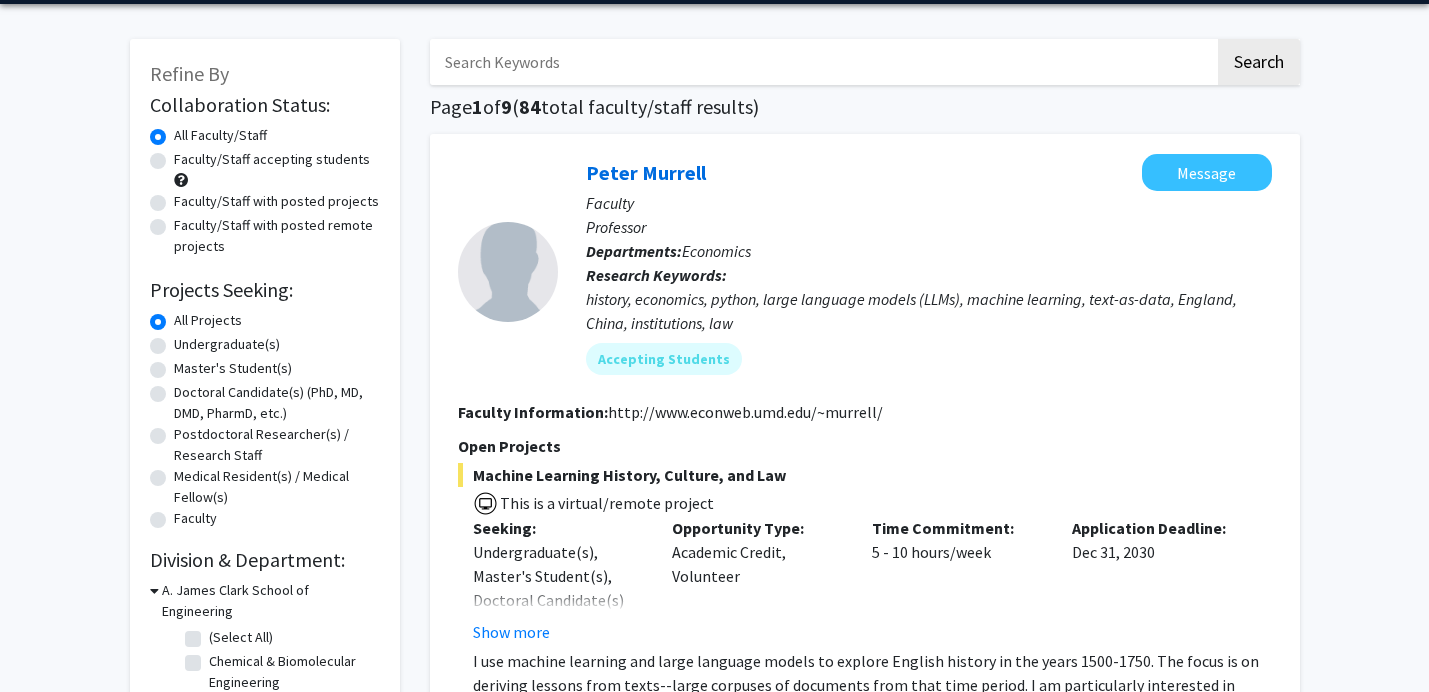 scroll, scrollTop: 0, scrollLeft: 0, axis: both 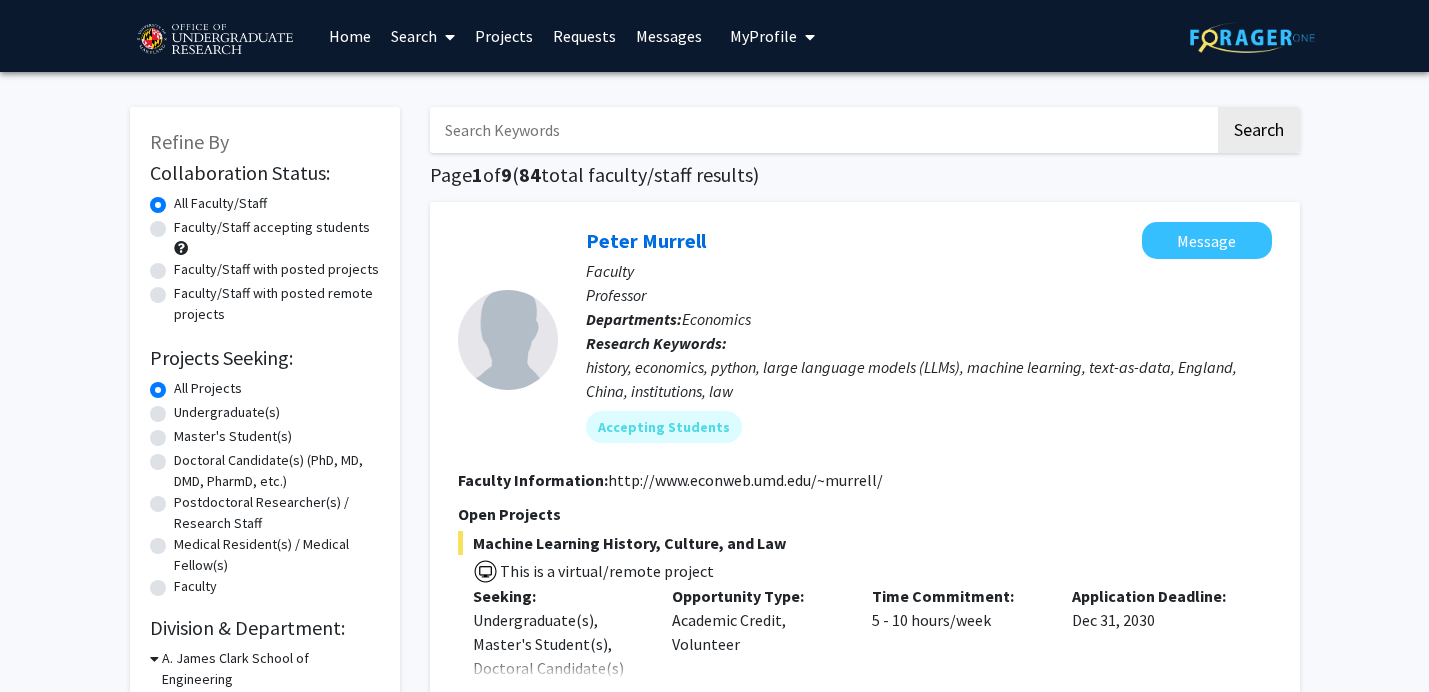 click on "Home" at bounding box center (350, 36) 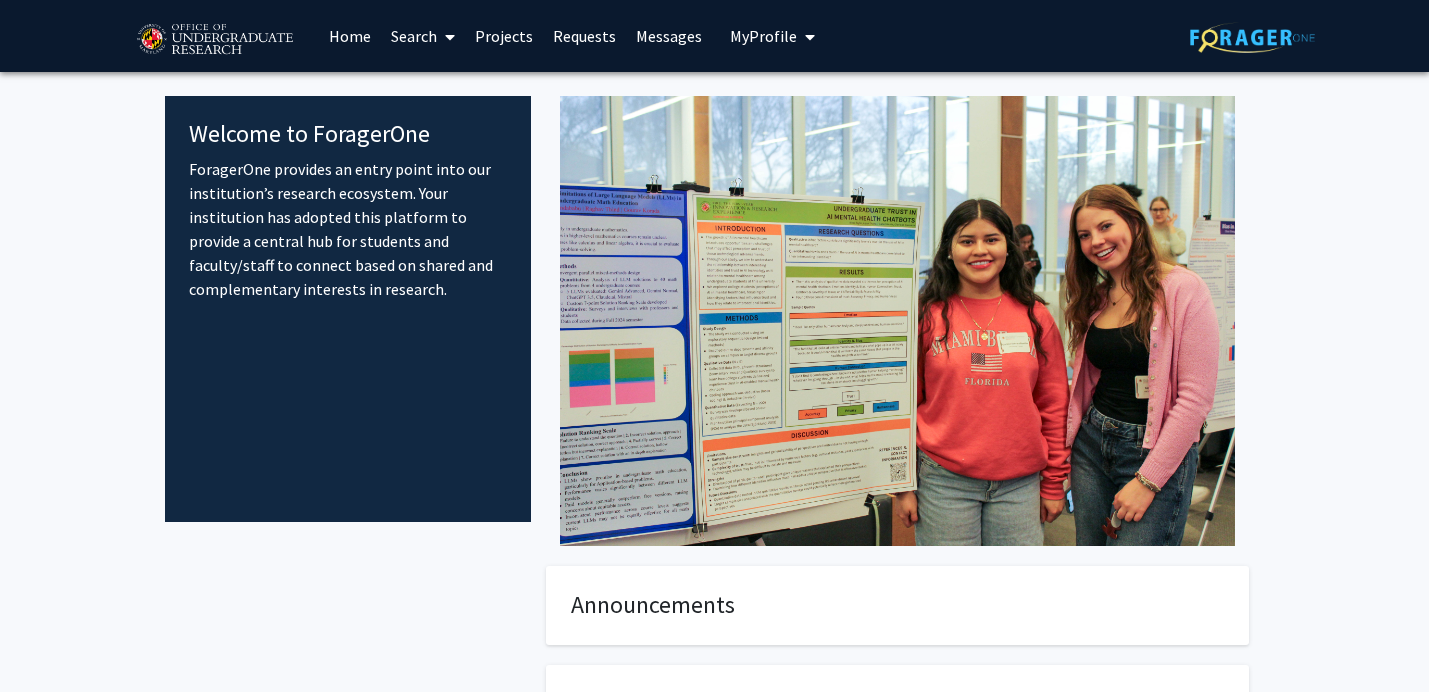 click on "My   Profile" at bounding box center [763, 36] 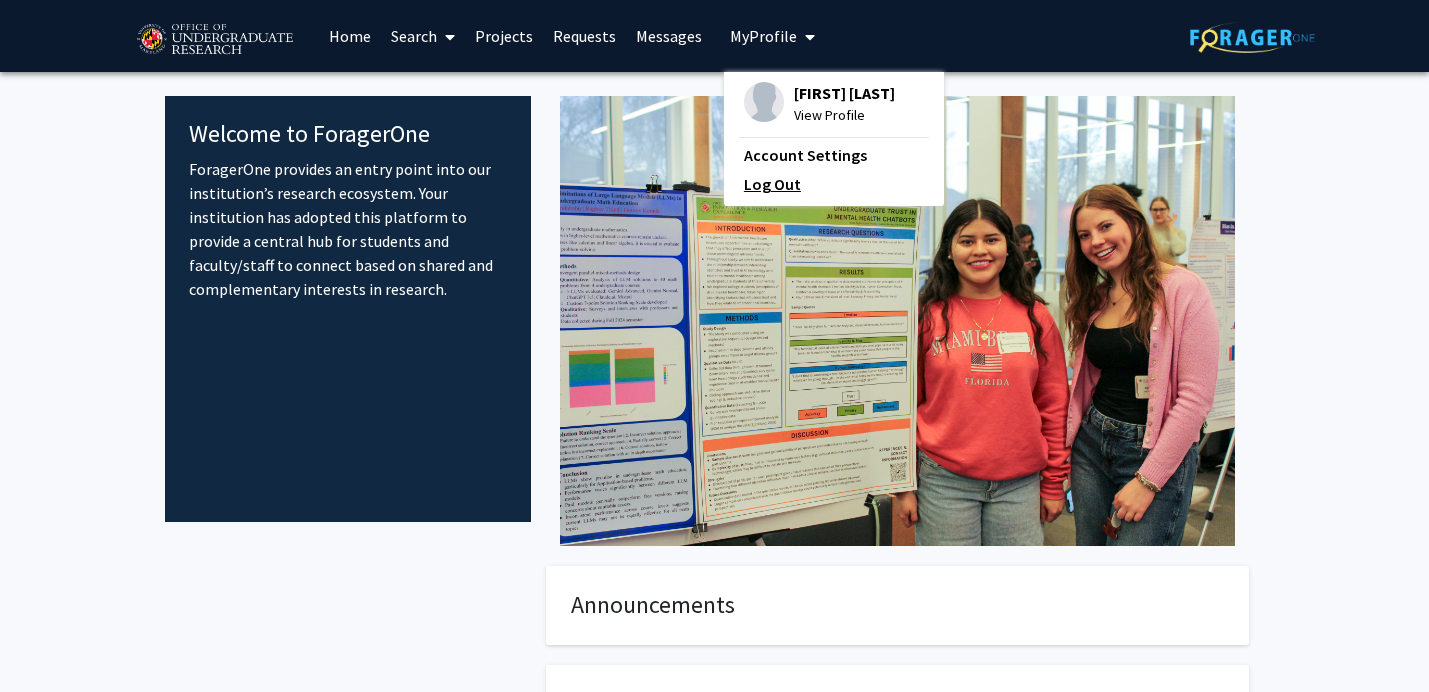 click on "Log Out" at bounding box center [834, 184] 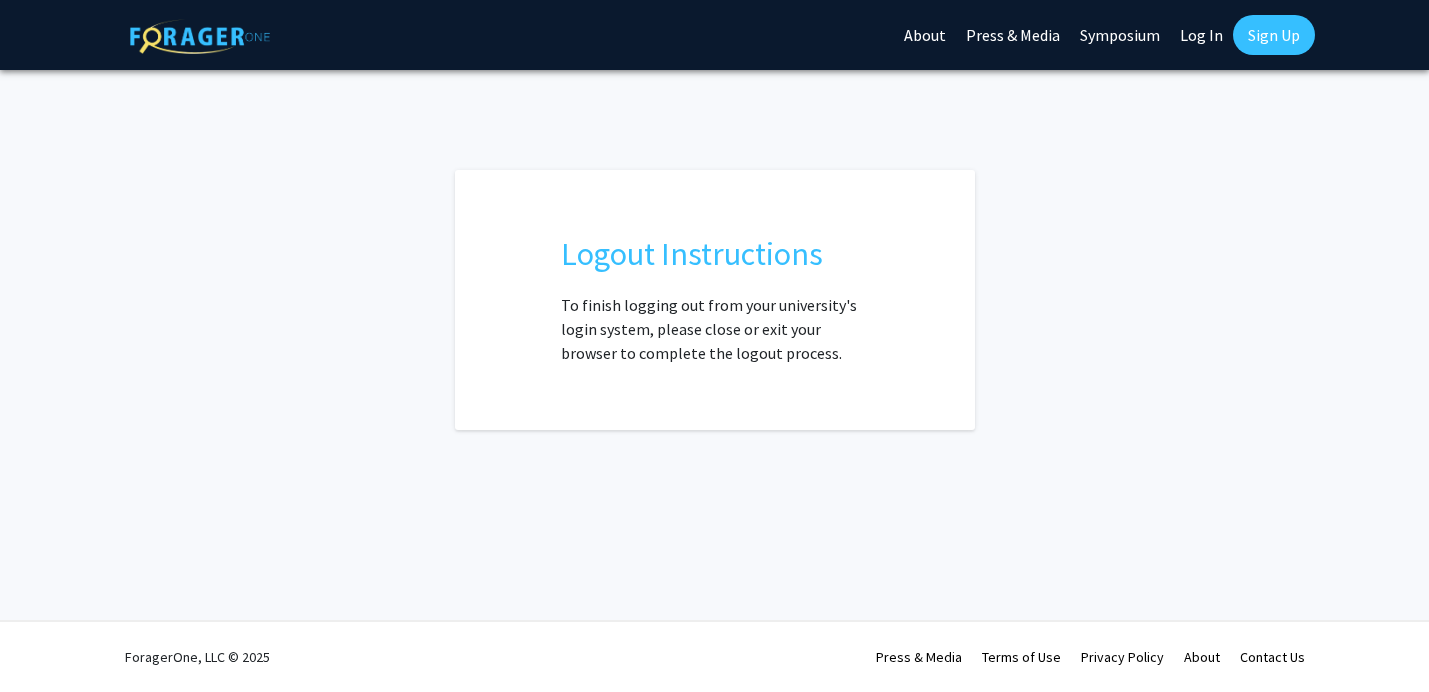 scroll, scrollTop: 0, scrollLeft: 0, axis: both 